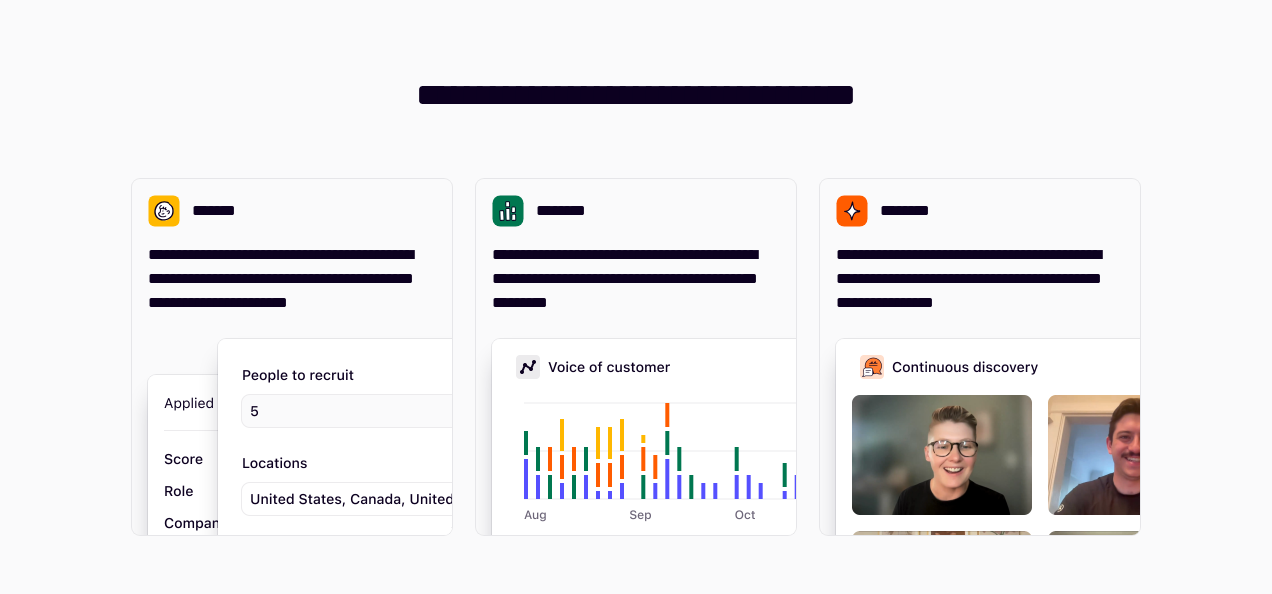 scroll, scrollTop: 0, scrollLeft: 0, axis: both 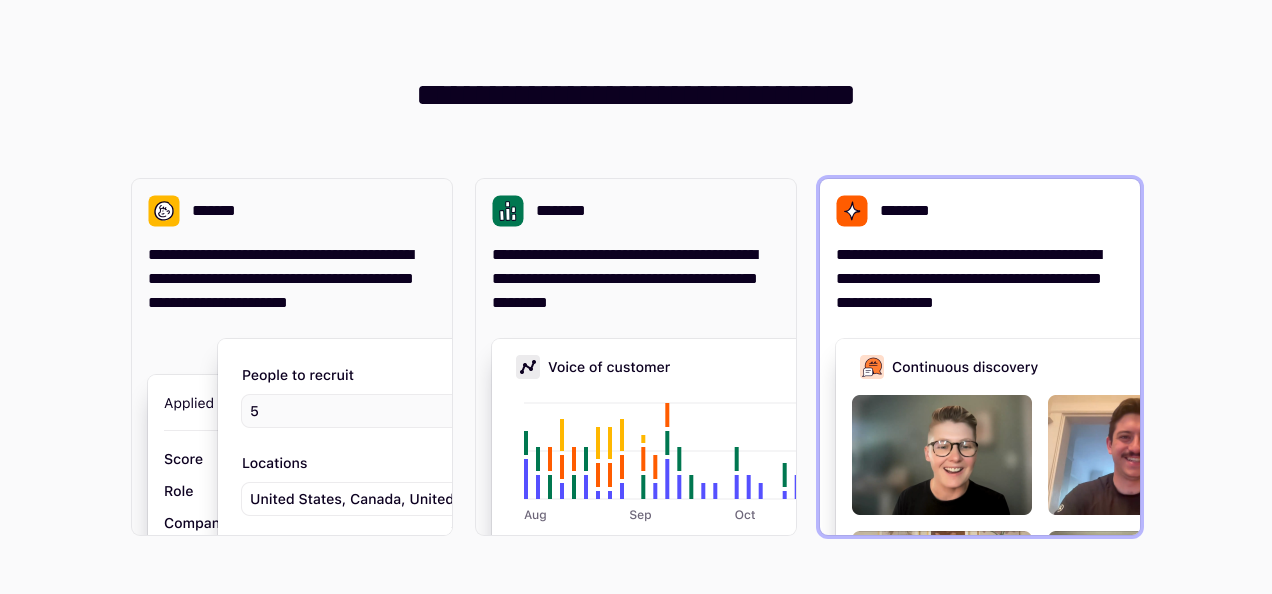 click on "**********" at bounding box center (980, 279) 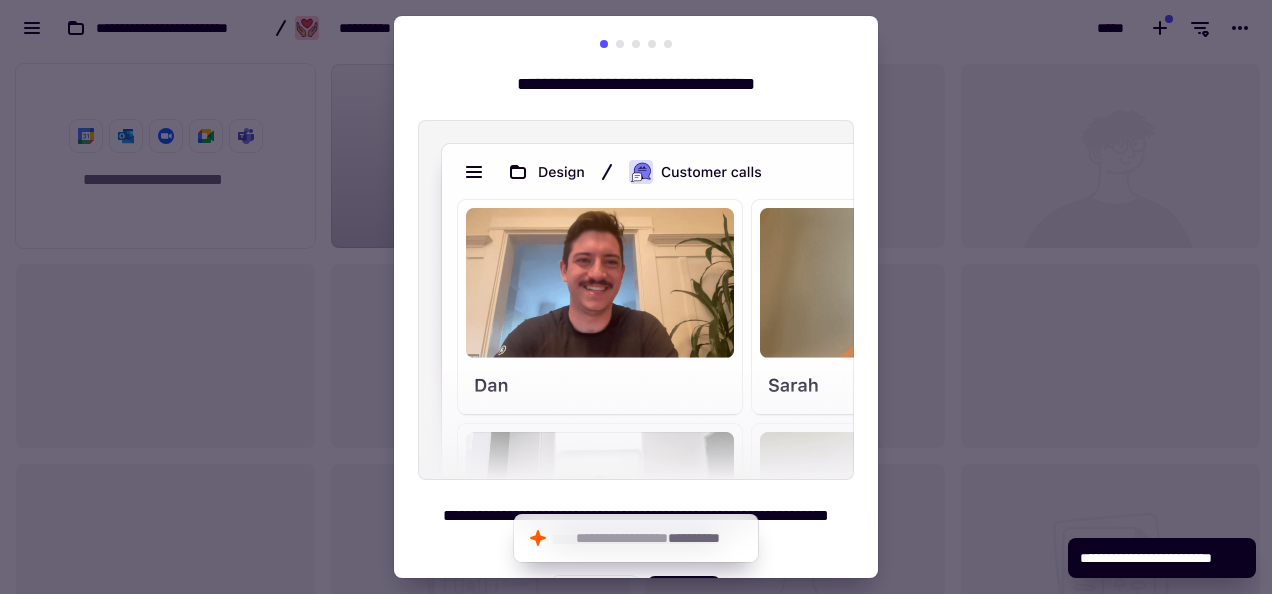 scroll, scrollTop: 16, scrollLeft: 16, axis: both 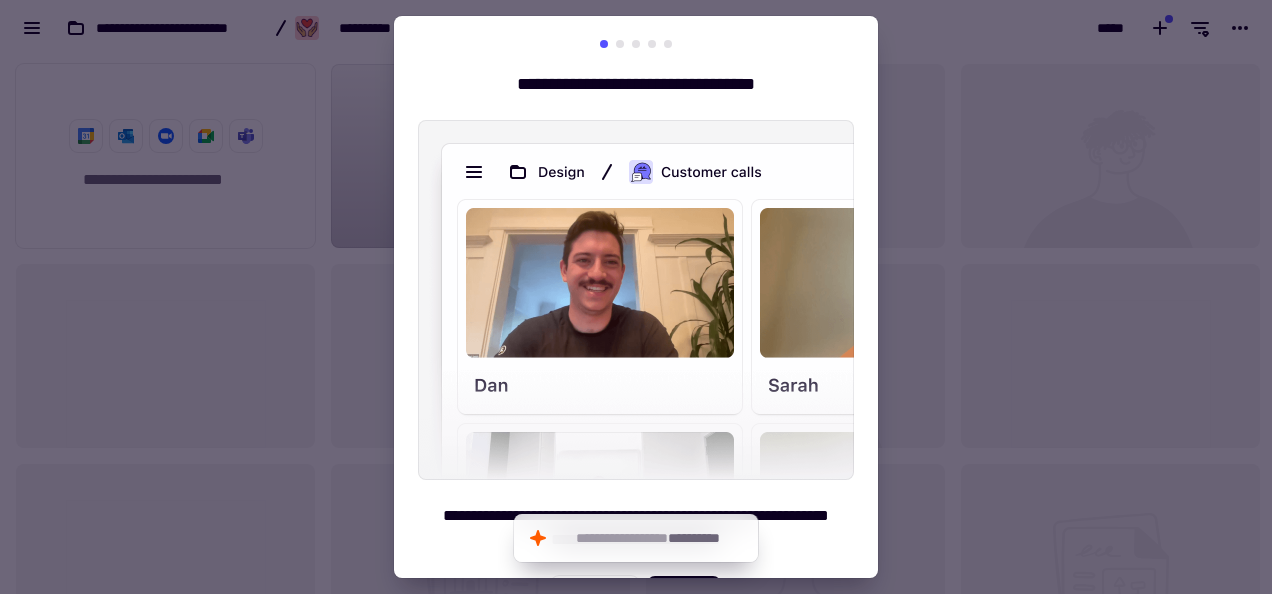 click at bounding box center (636, 297) 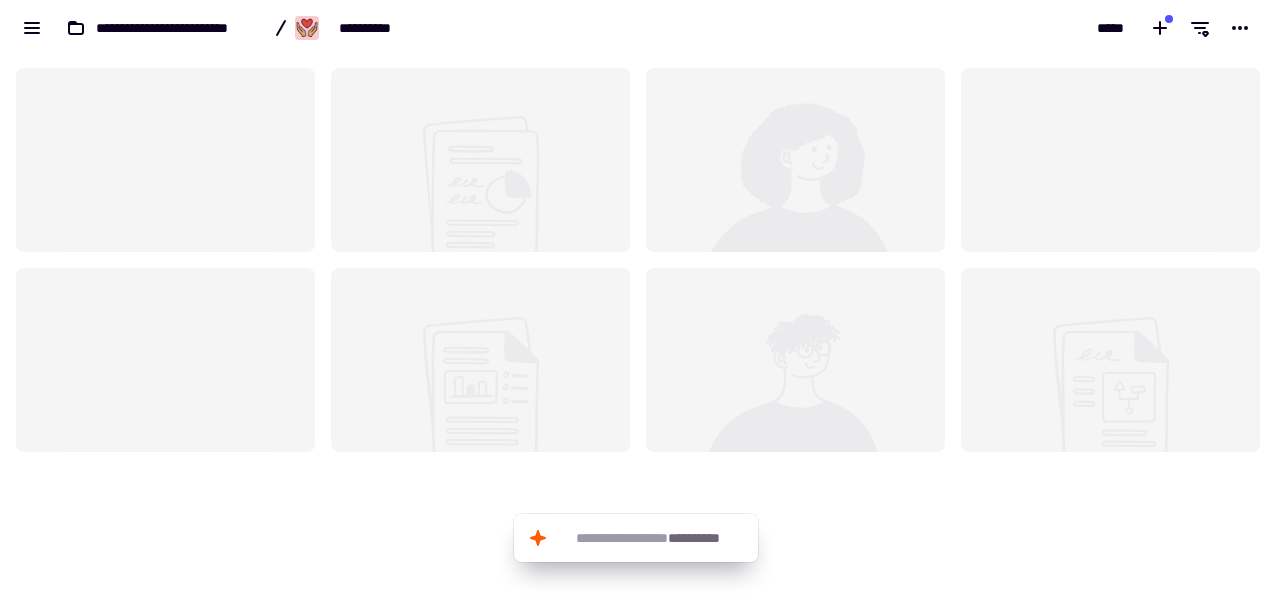 scroll, scrollTop: 0, scrollLeft: 0, axis: both 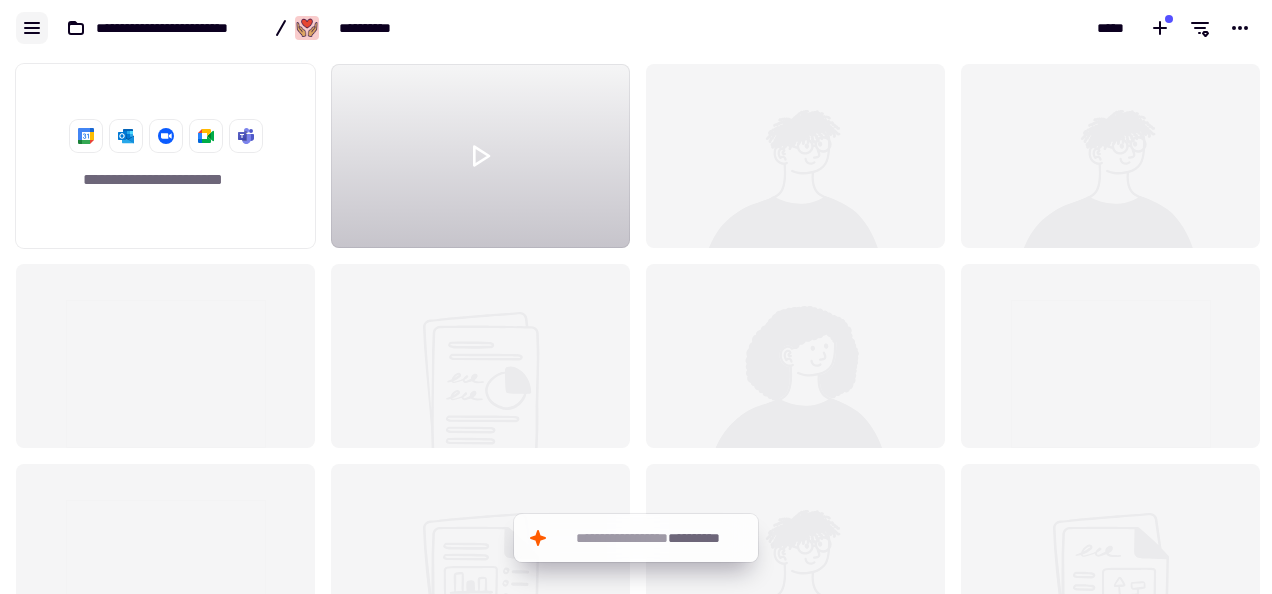 click 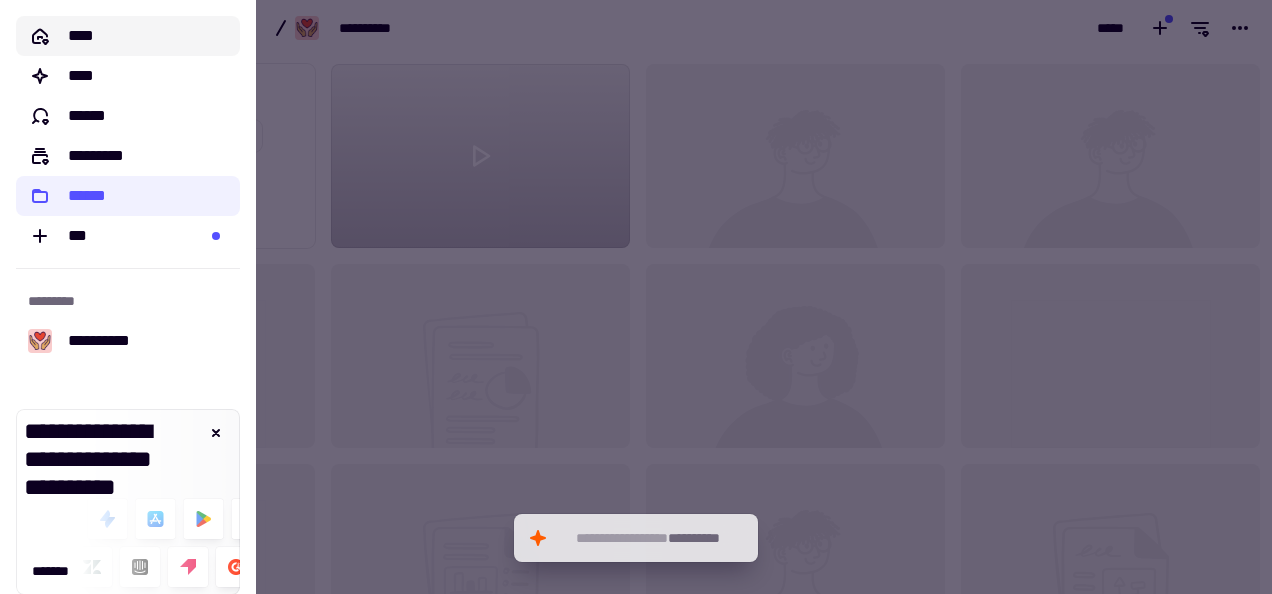 click on "****" 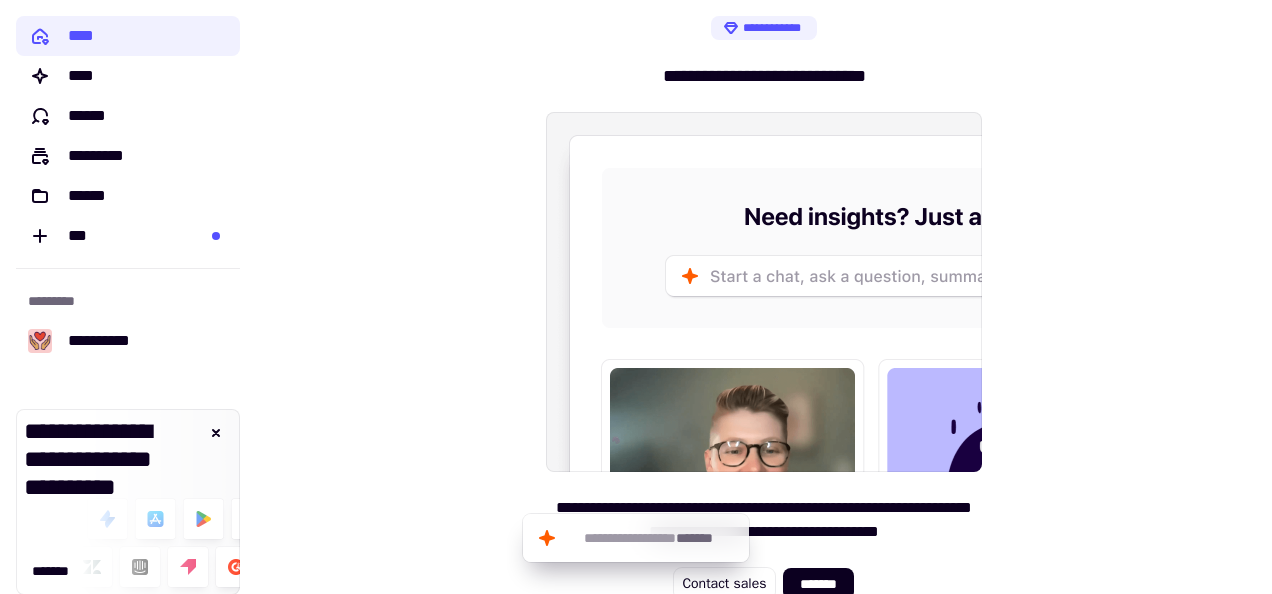 scroll, scrollTop: 22, scrollLeft: 0, axis: vertical 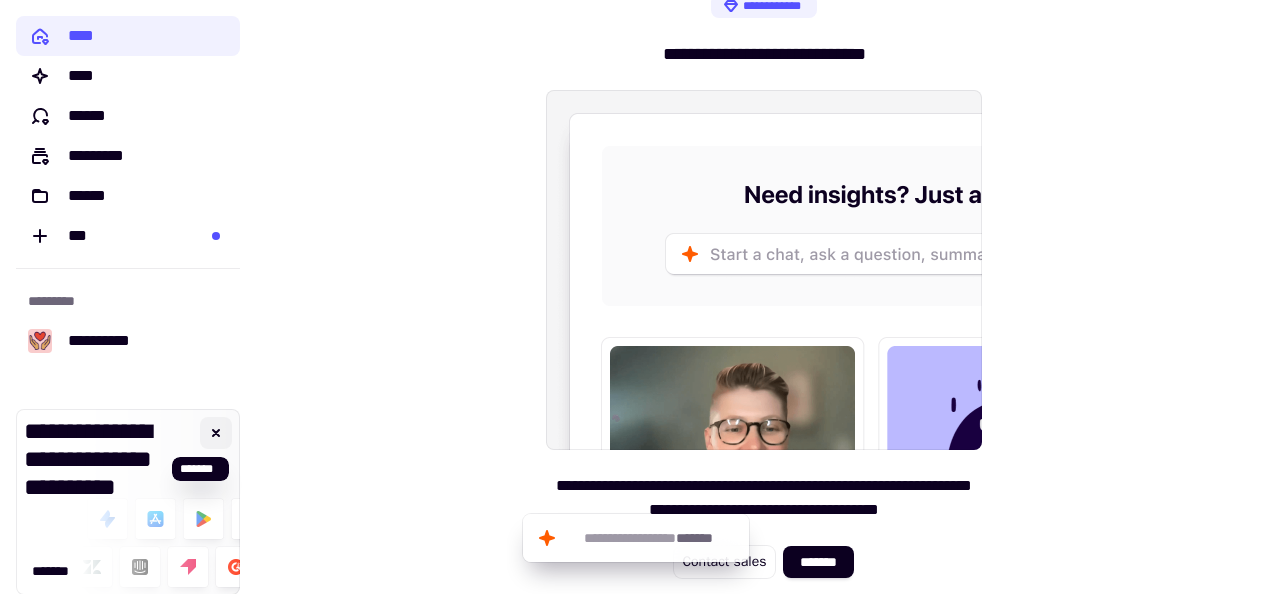 click 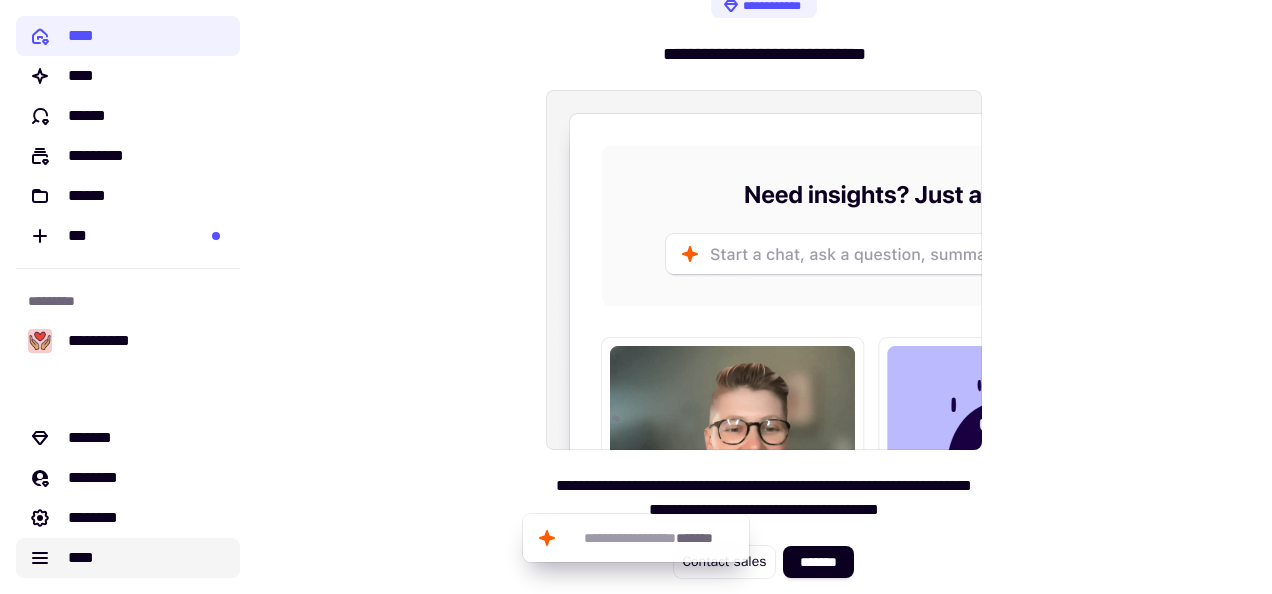 click on "****" 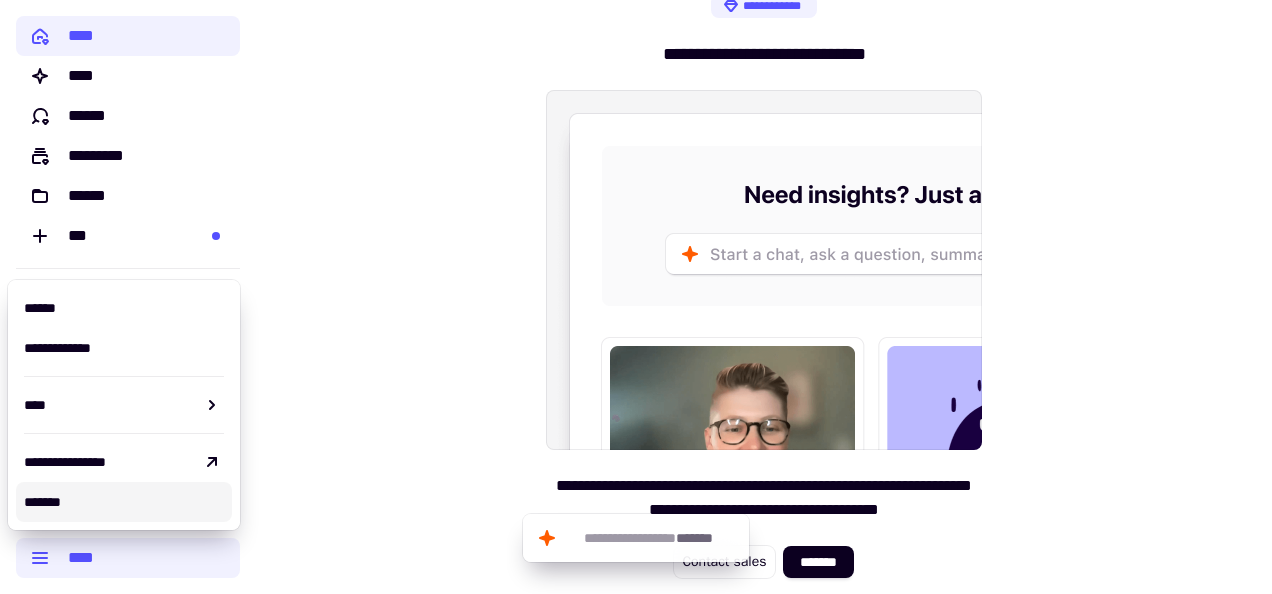 click on "*******" at bounding box center (124, 502) 